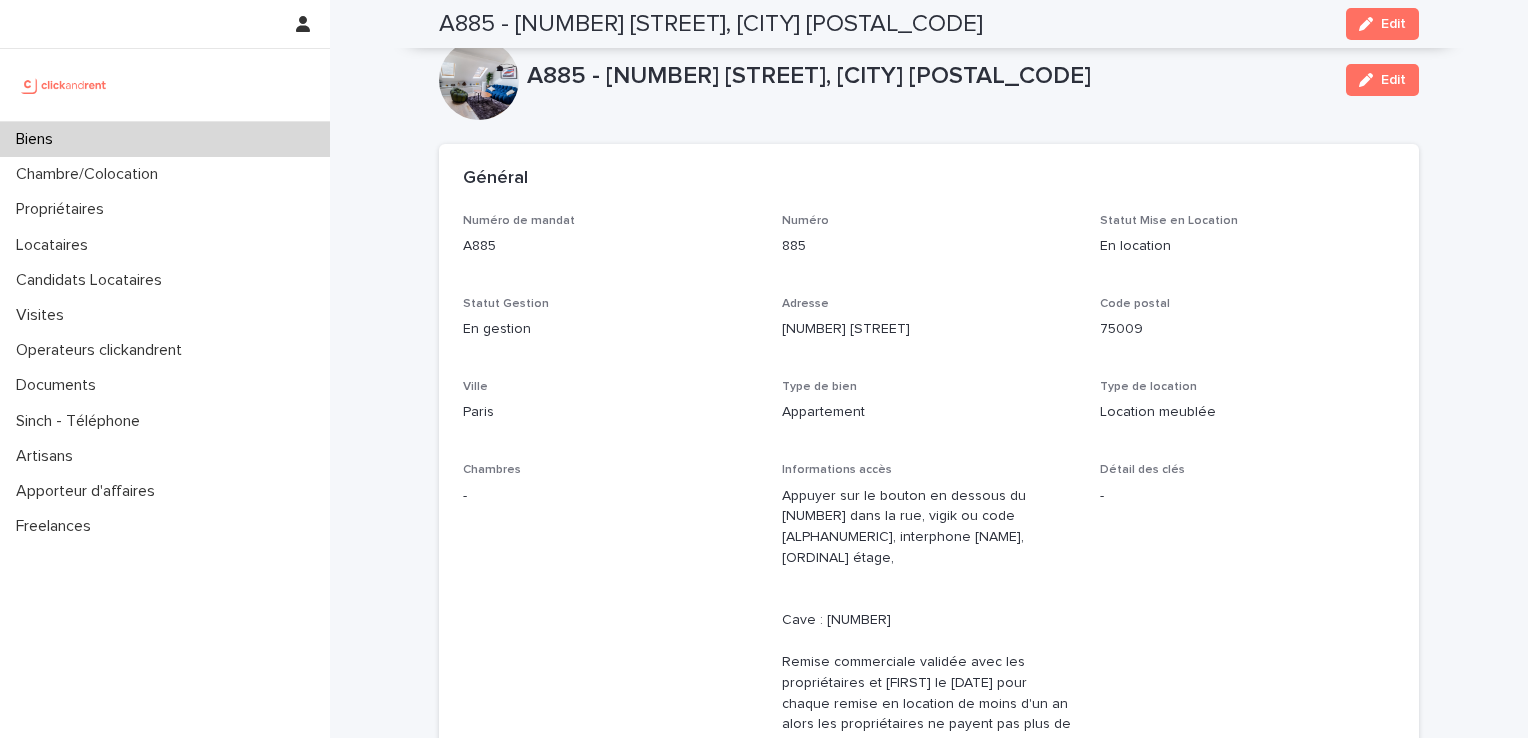 scroll, scrollTop: 0, scrollLeft: 0, axis: both 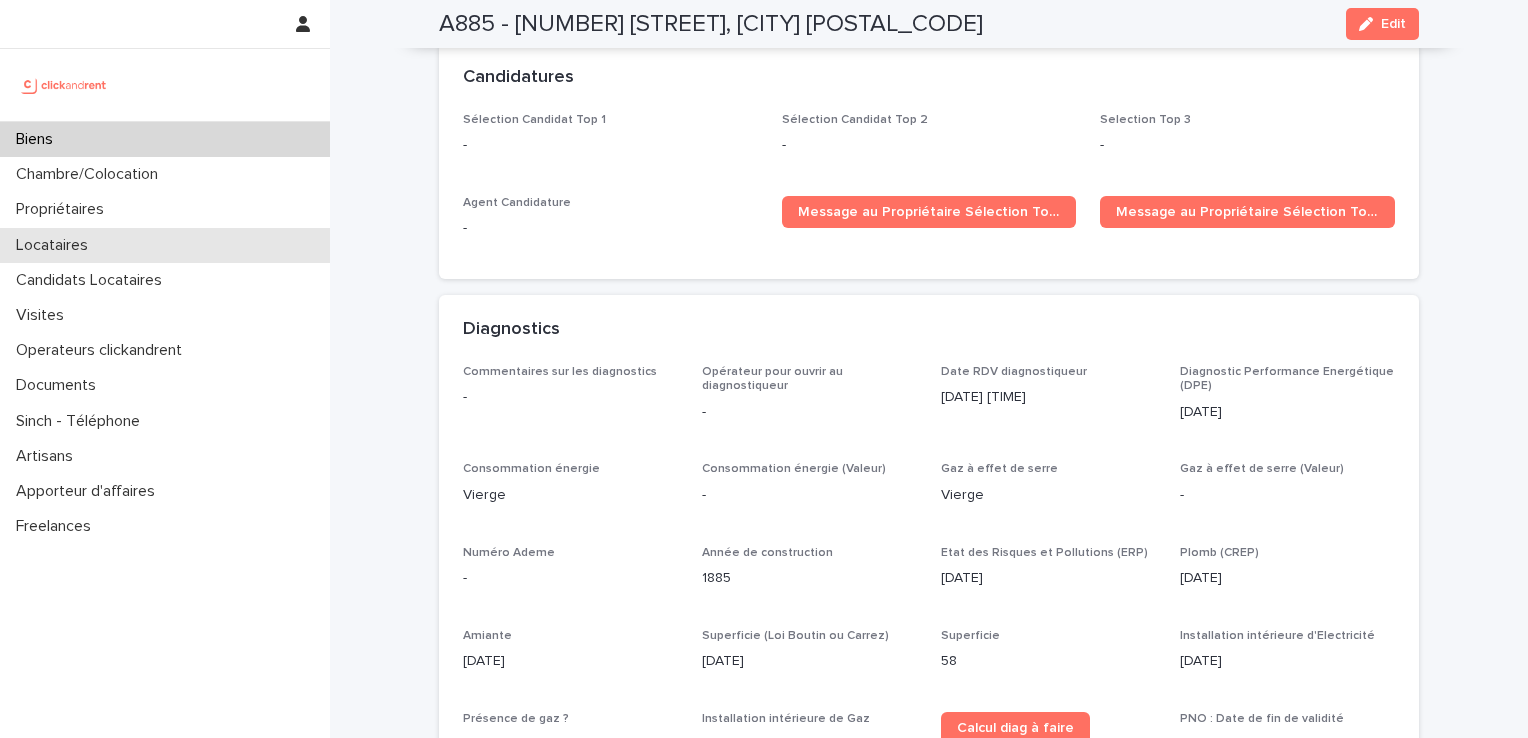 click on "Locataires" at bounding box center [56, 245] 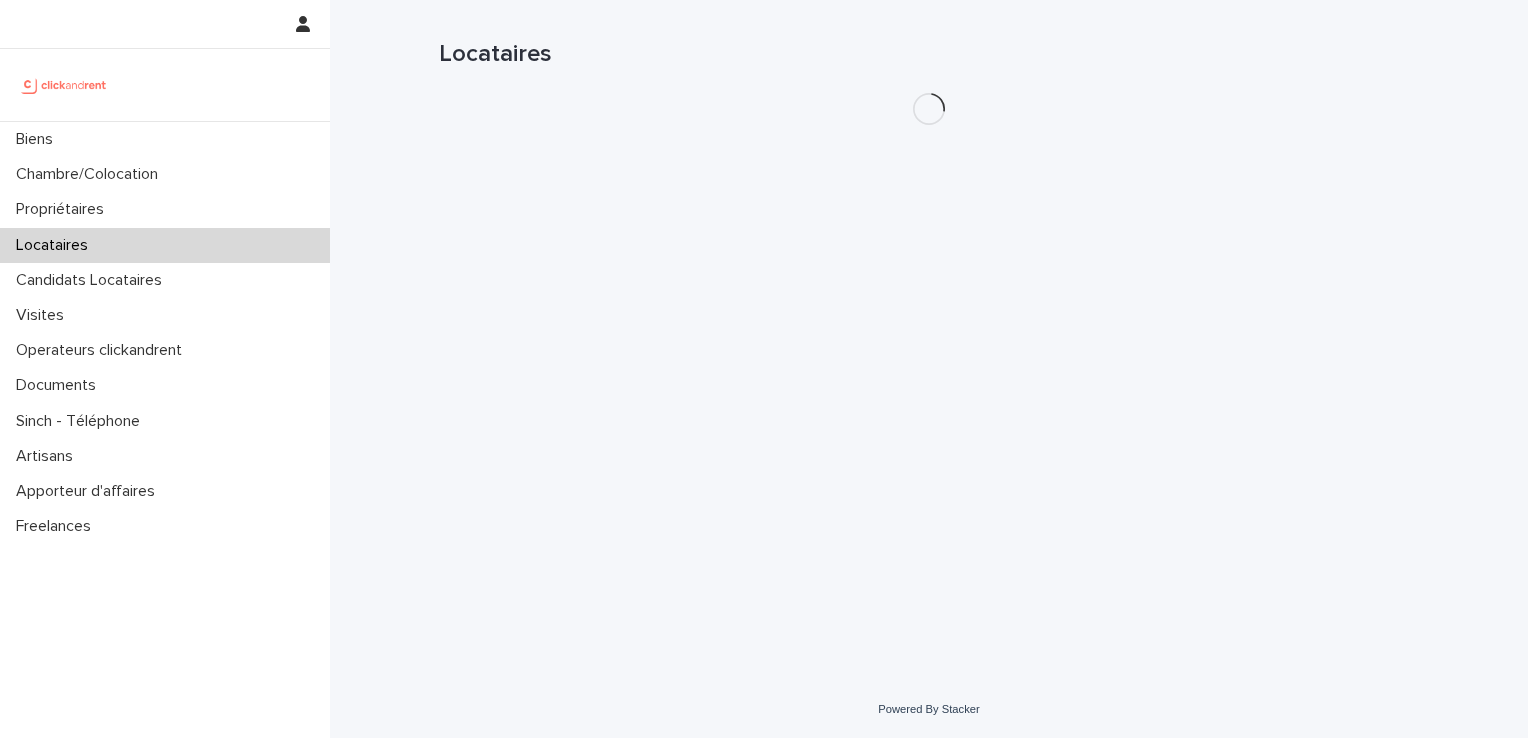 scroll, scrollTop: 0, scrollLeft: 0, axis: both 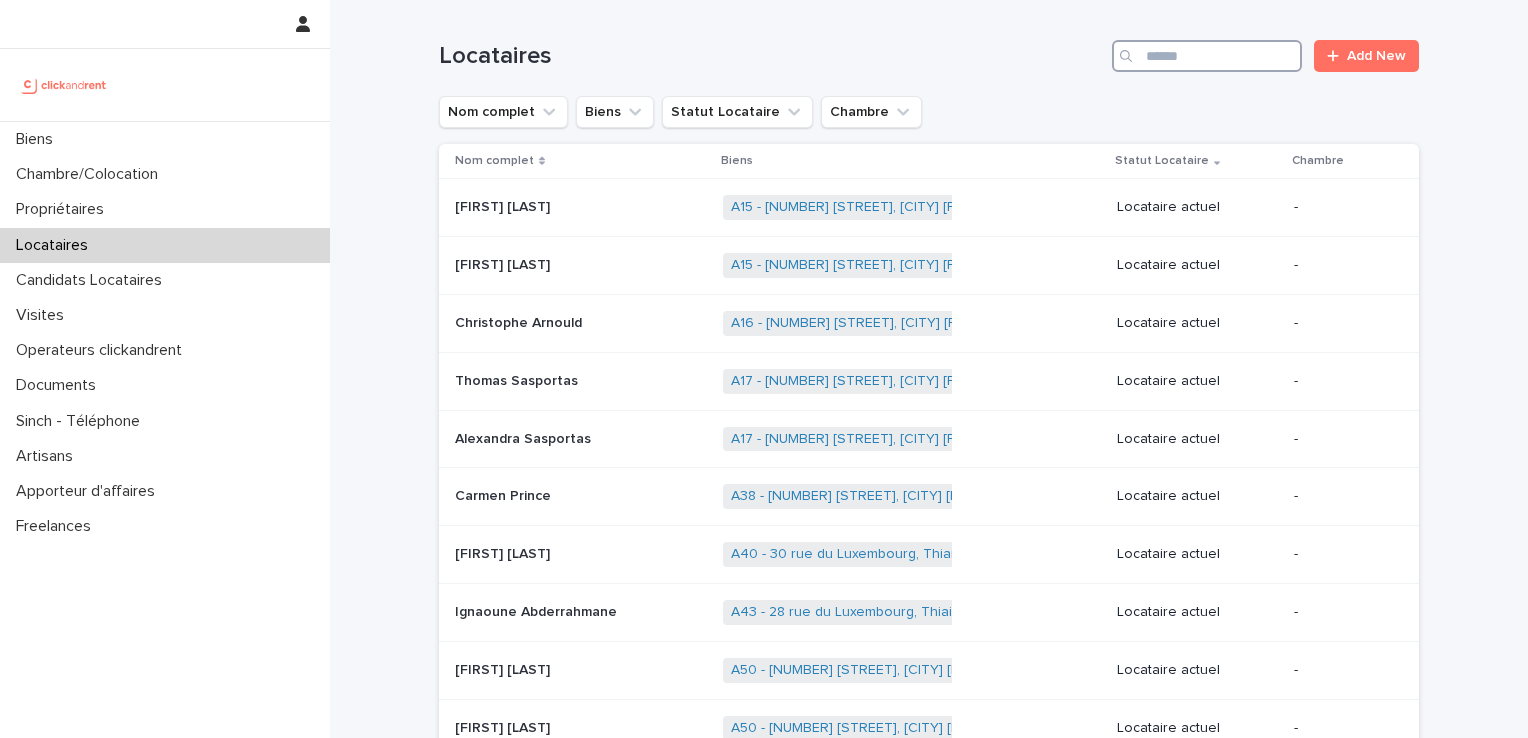 click at bounding box center [1207, 56] 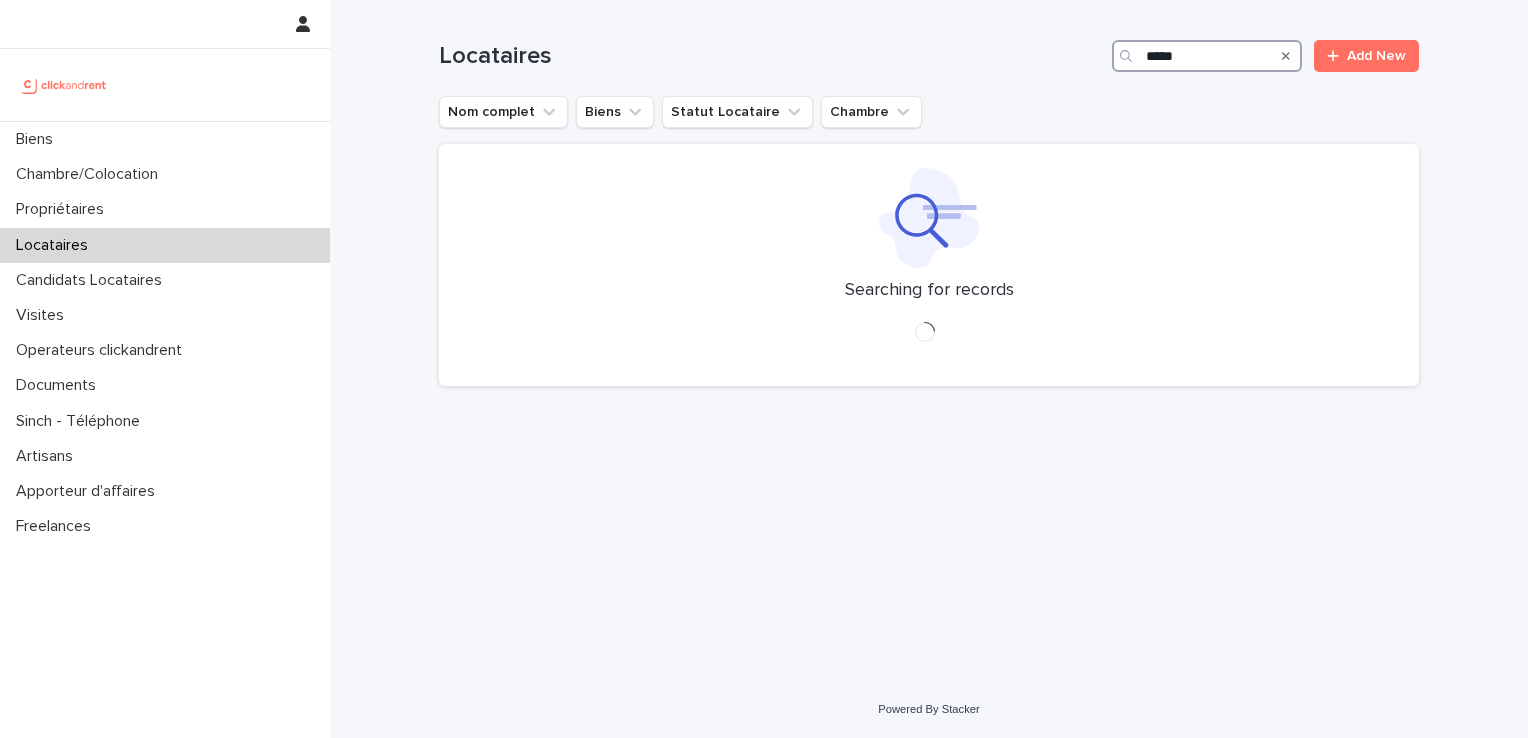 type on "*****" 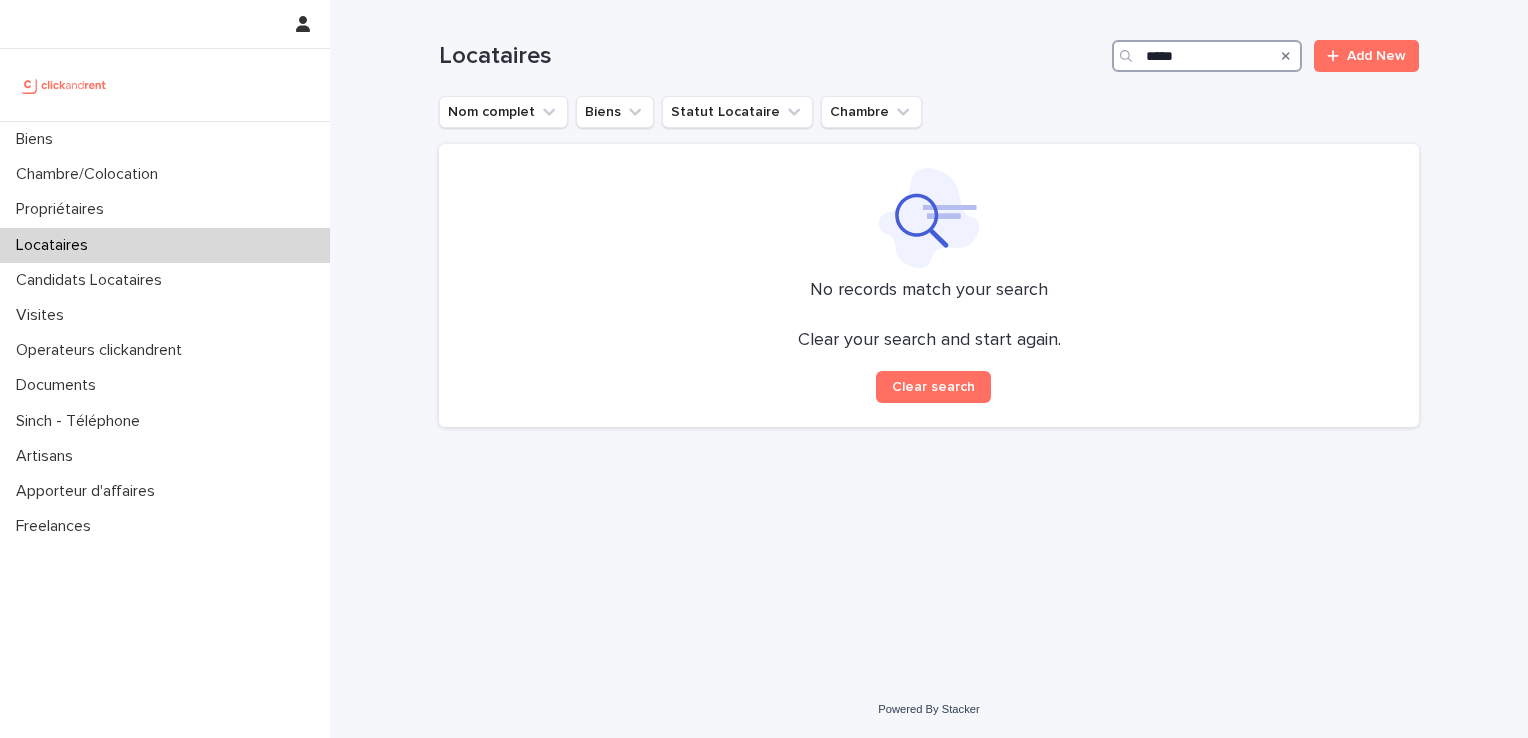 click on "*****" at bounding box center (1207, 56) 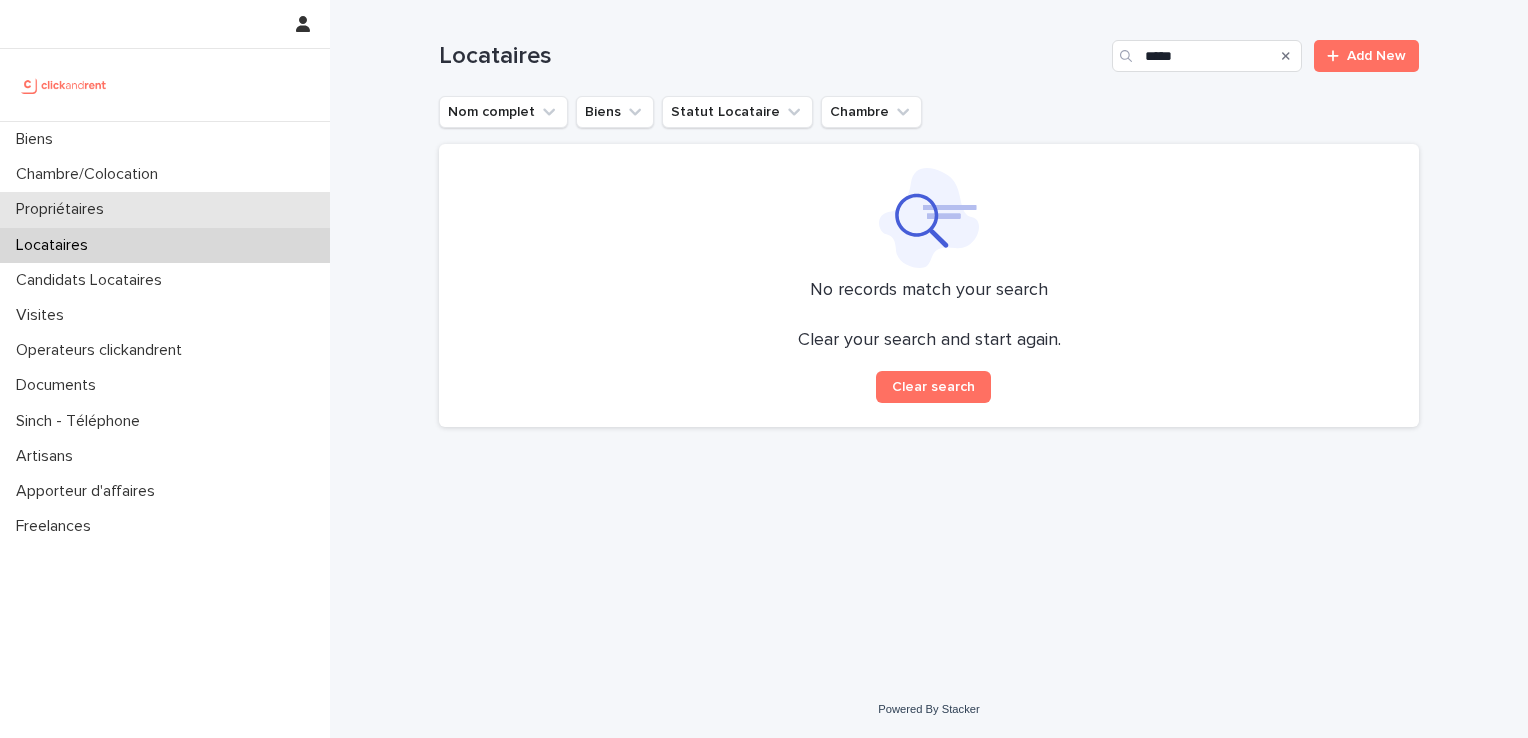 click on "Propriétaires" at bounding box center [64, 209] 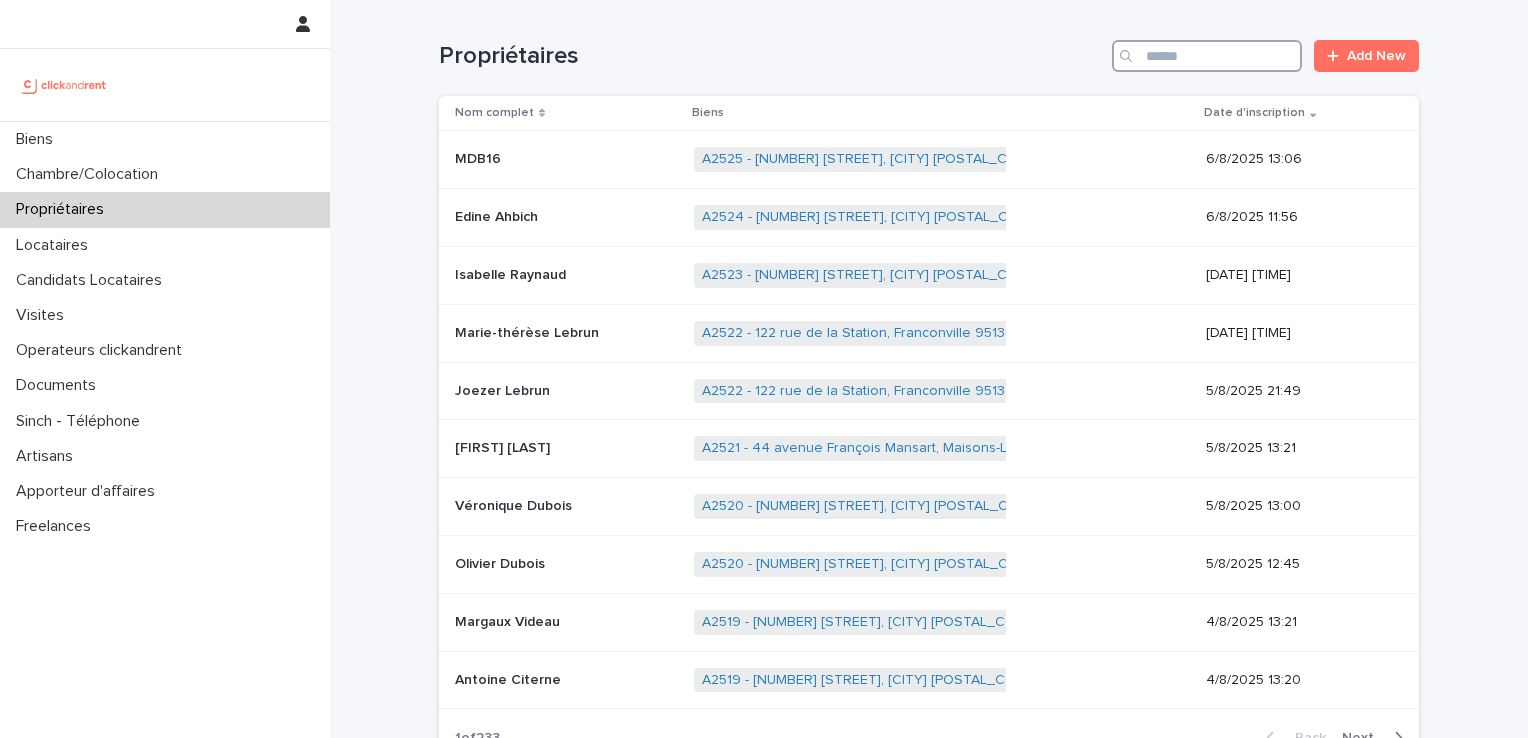 click at bounding box center (1207, 56) 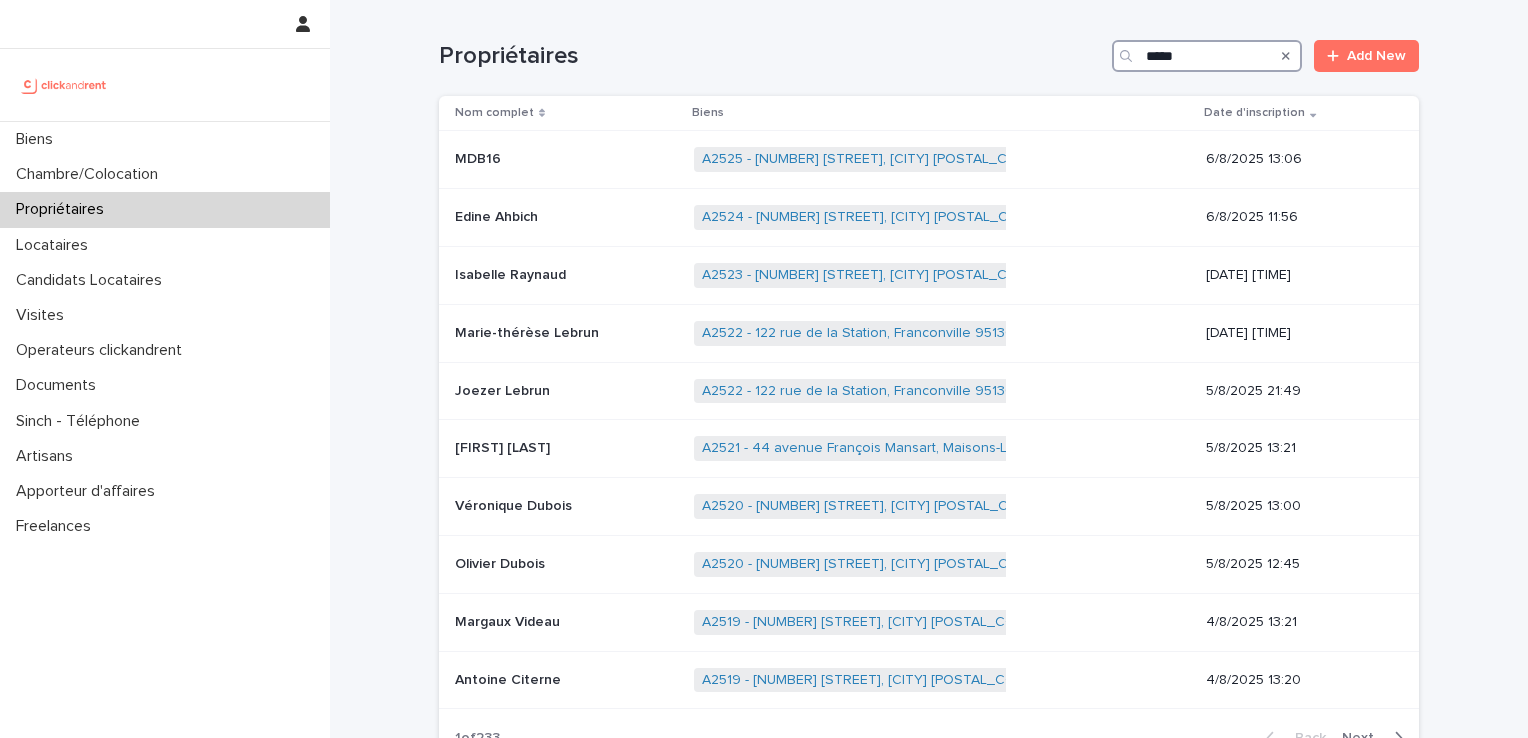 type on "*****" 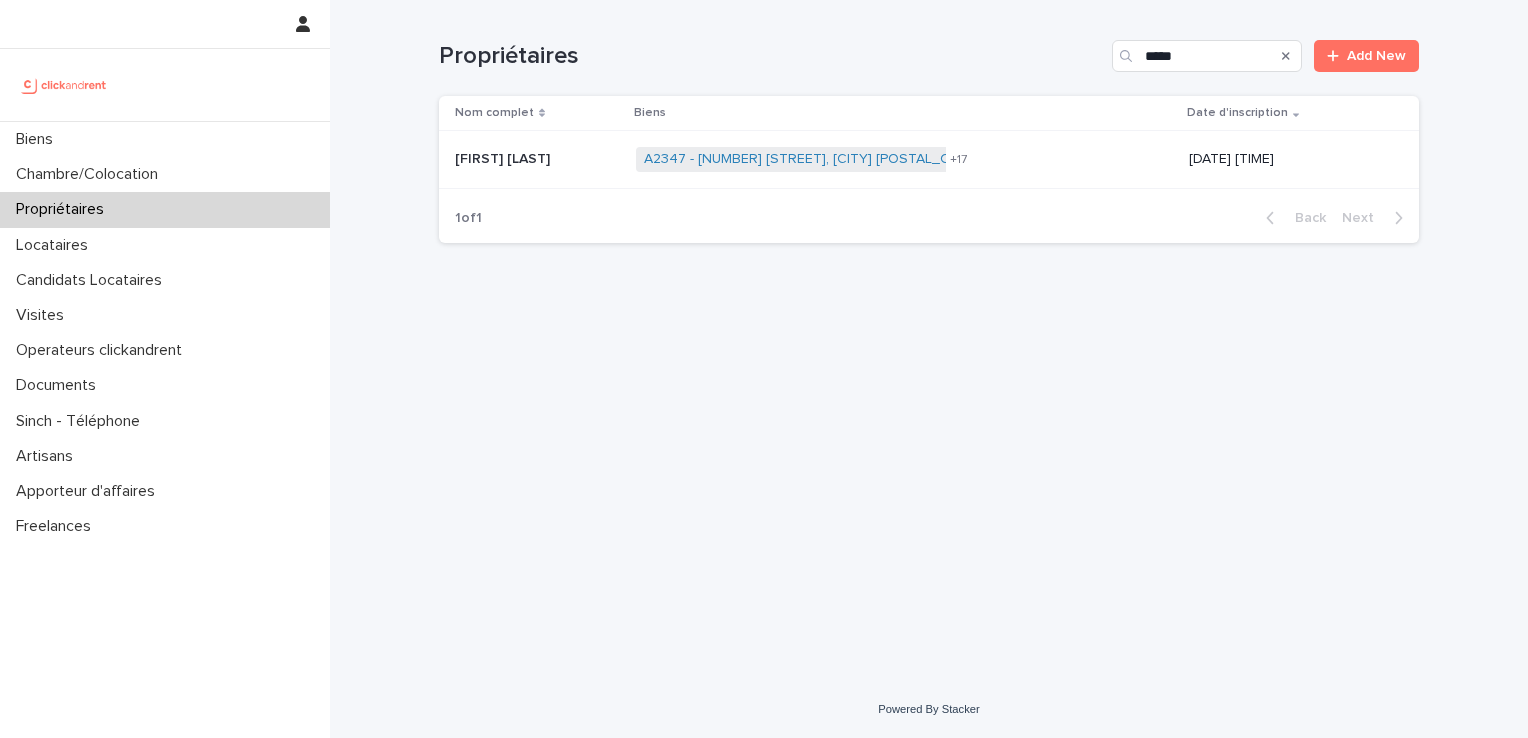 click on "[FIRST] [LAST]" at bounding box center (504, 157) 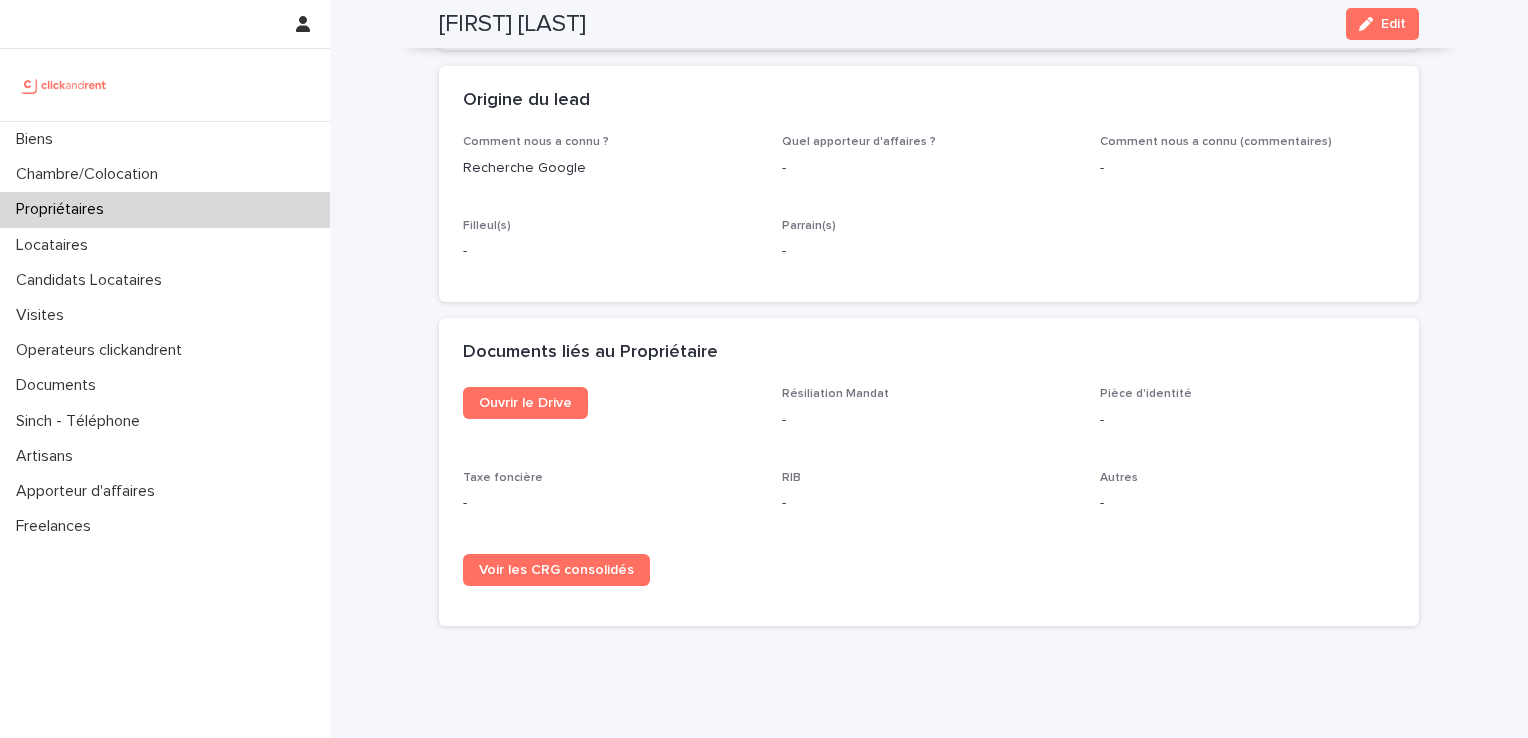scroll, scrollTop: 1630, scrollLeft: 0, axis: vertical 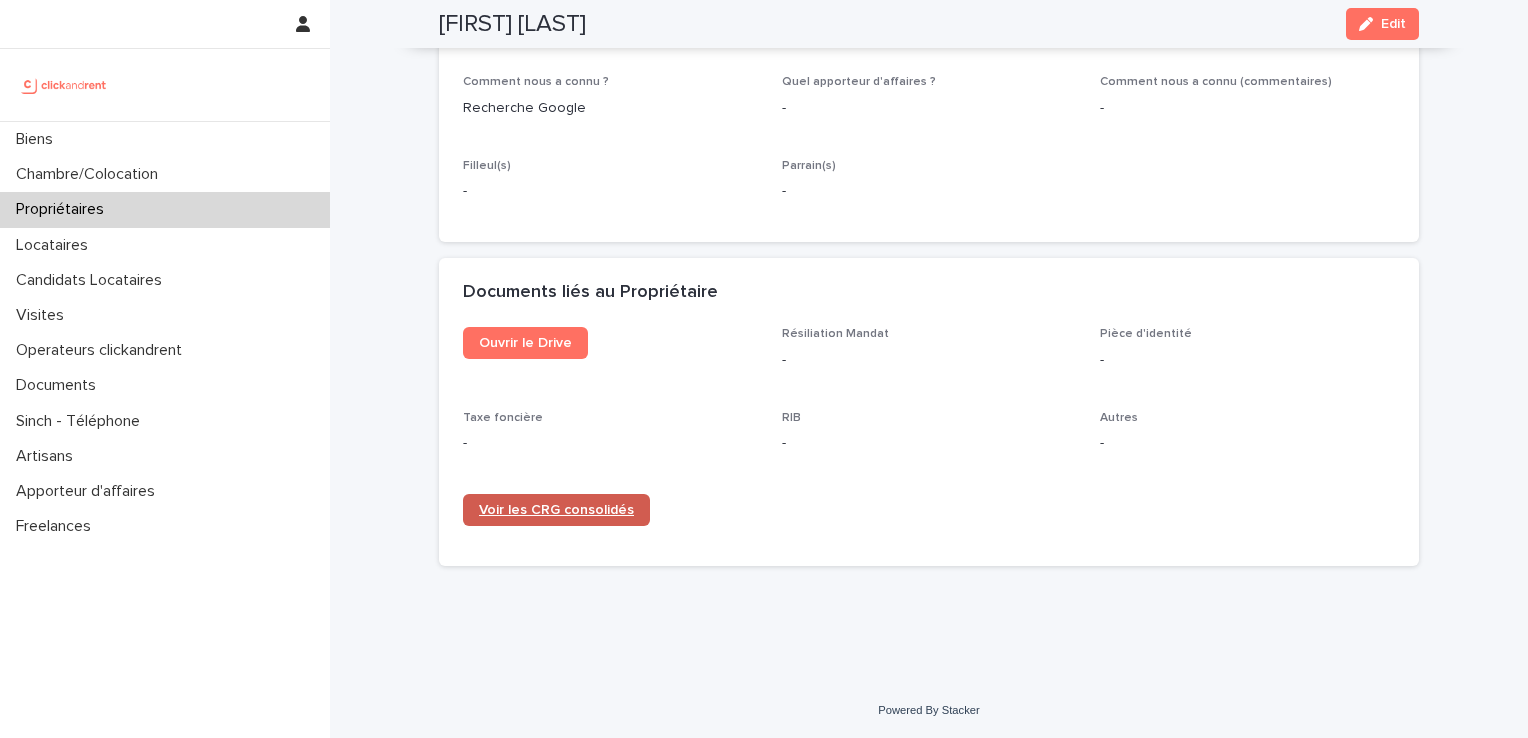 click on "Voir les CRG consolidés" at bounding box center (556, 510) 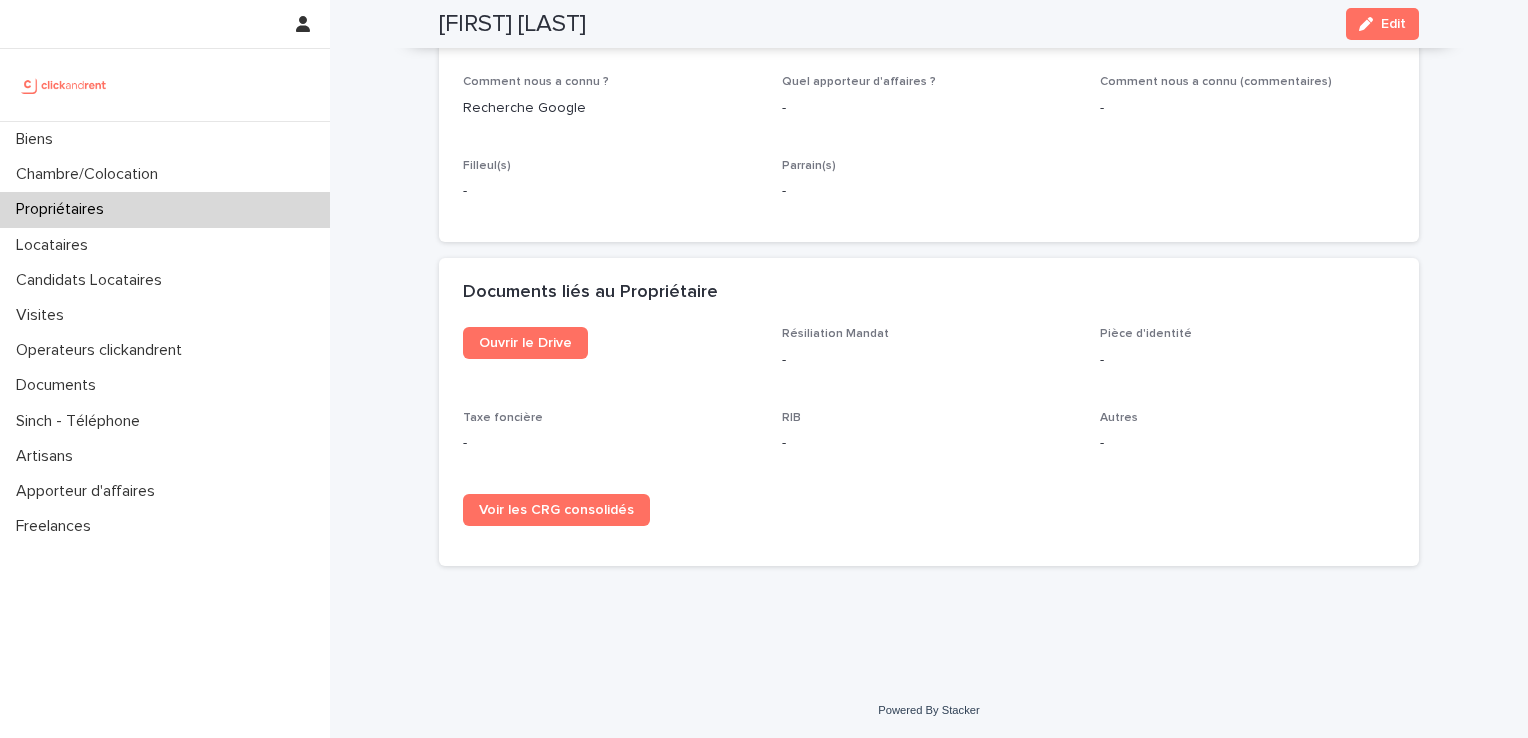 click on "Propriétaires" at bounding box center (64, 209) 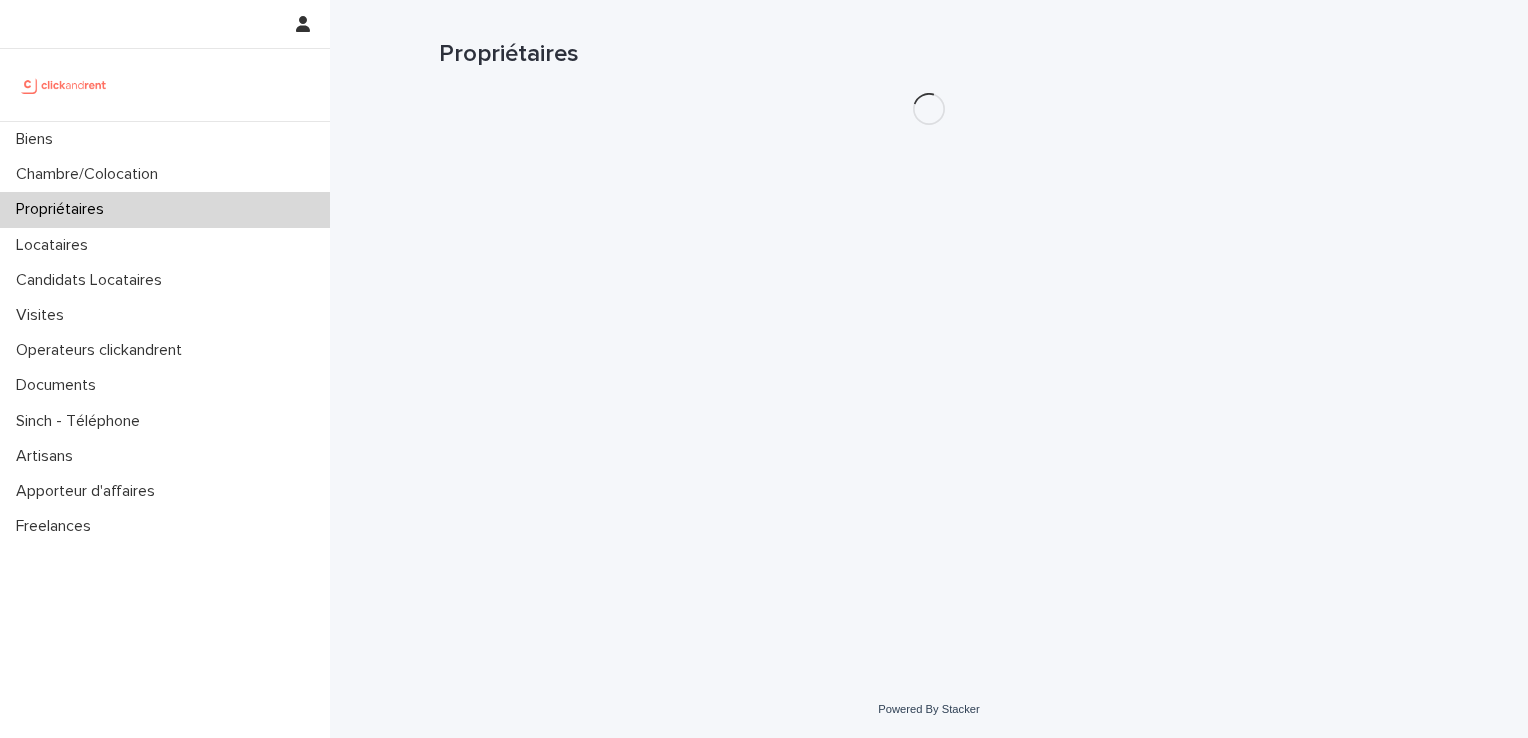 scroll, scrollTop: 0, scrollLeft: 0, axis: both 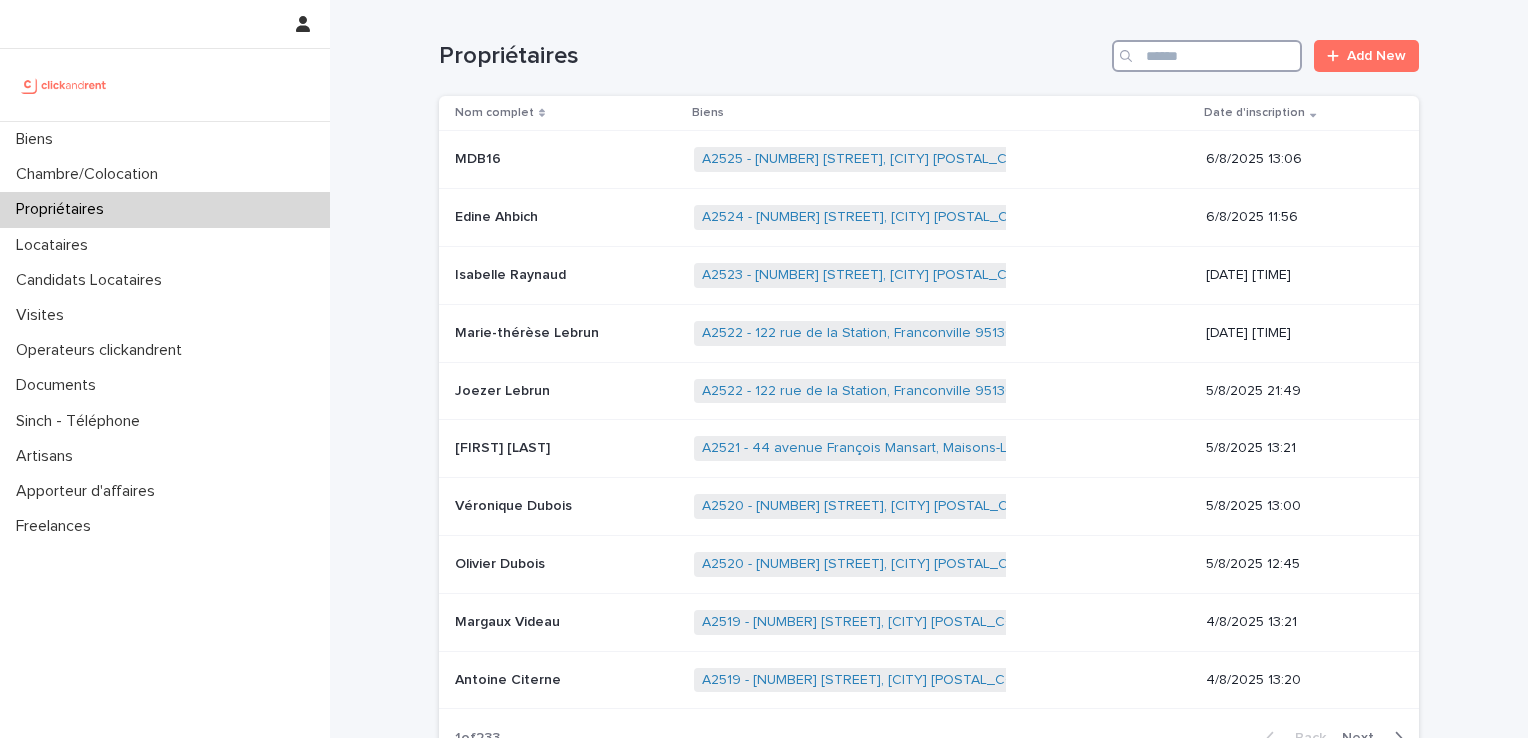 click at bounding box center [1207, 56] 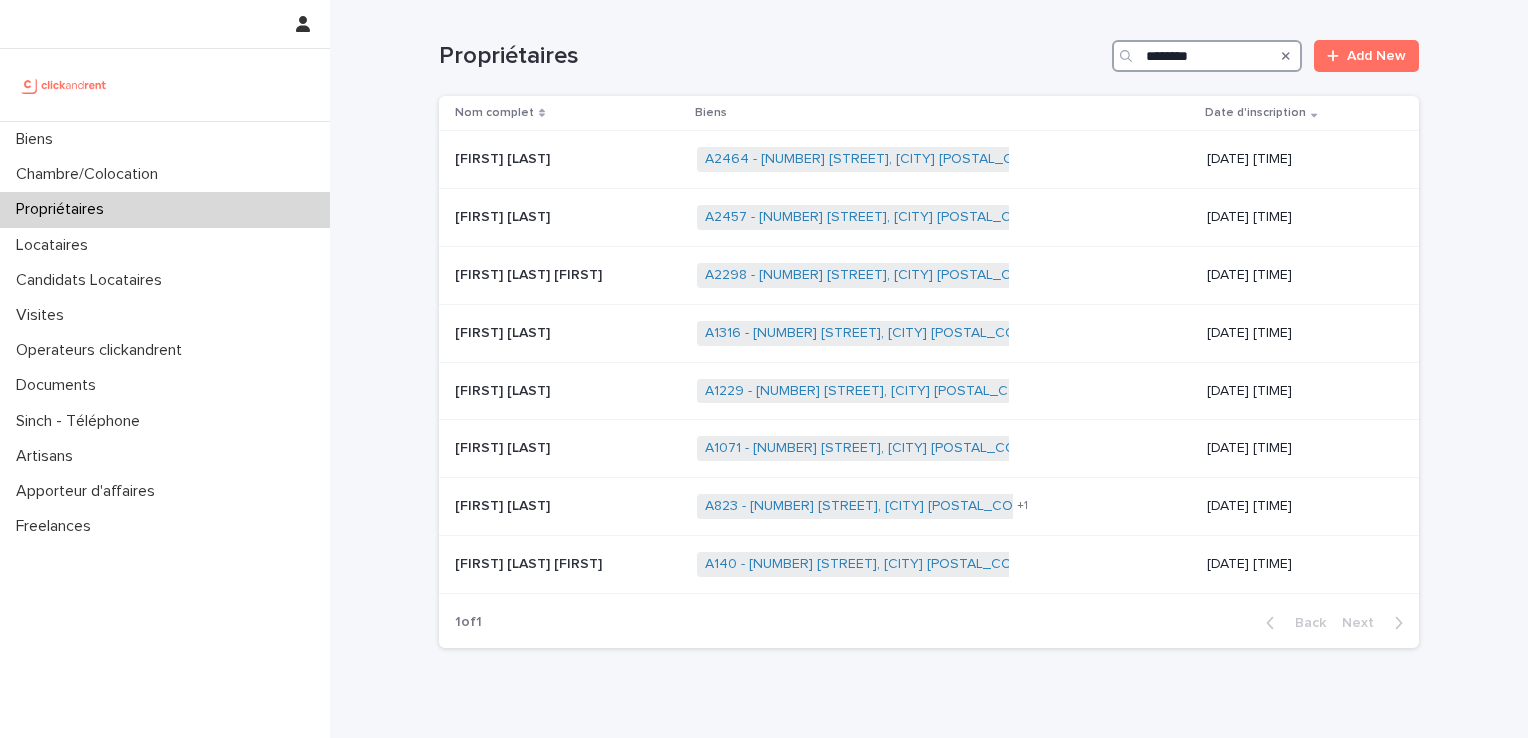 type on "*******" 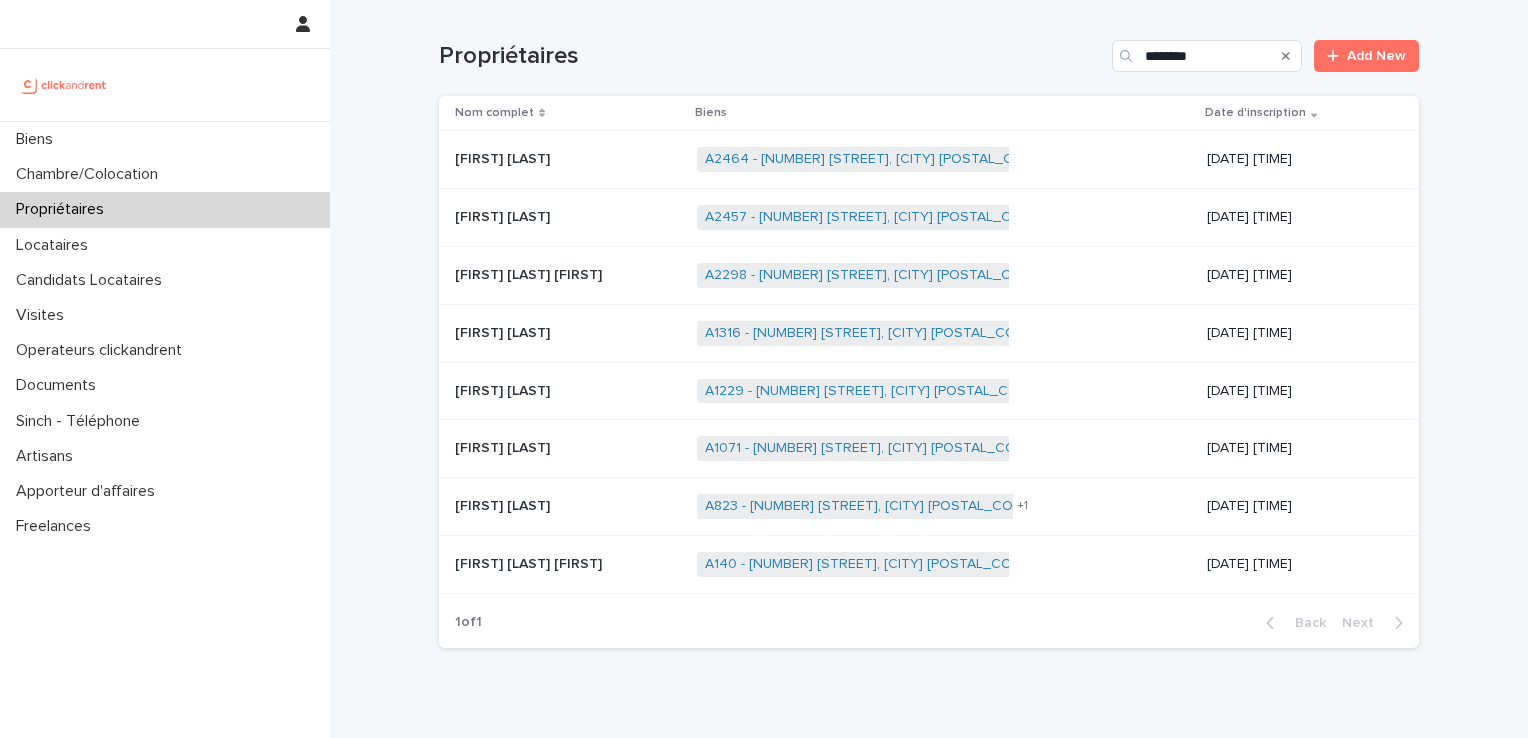 click on "[FIRST] [LAST]" at bounding box center (504, 215) 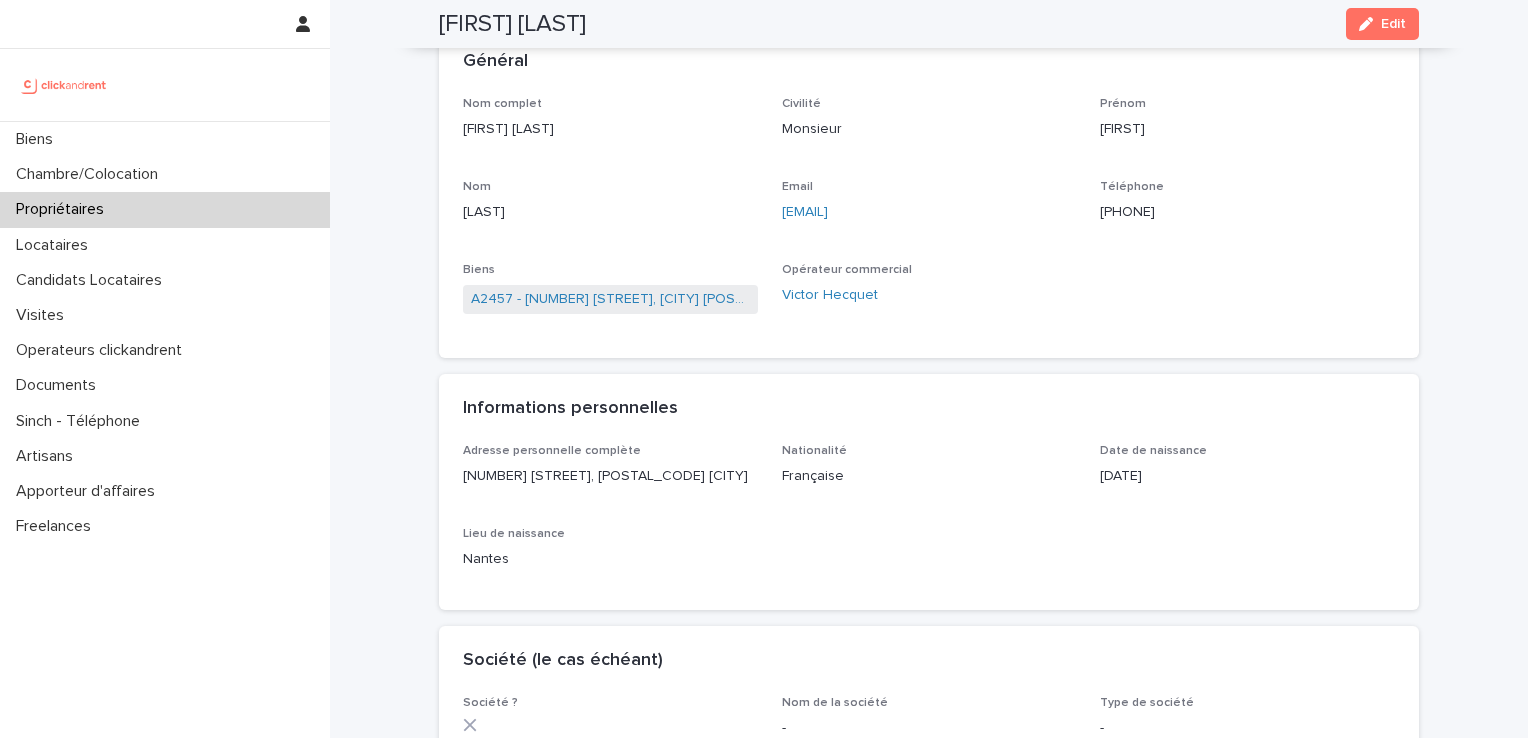 scroll, scrollTop: 106, scrollLeft: 0, axis: vertical 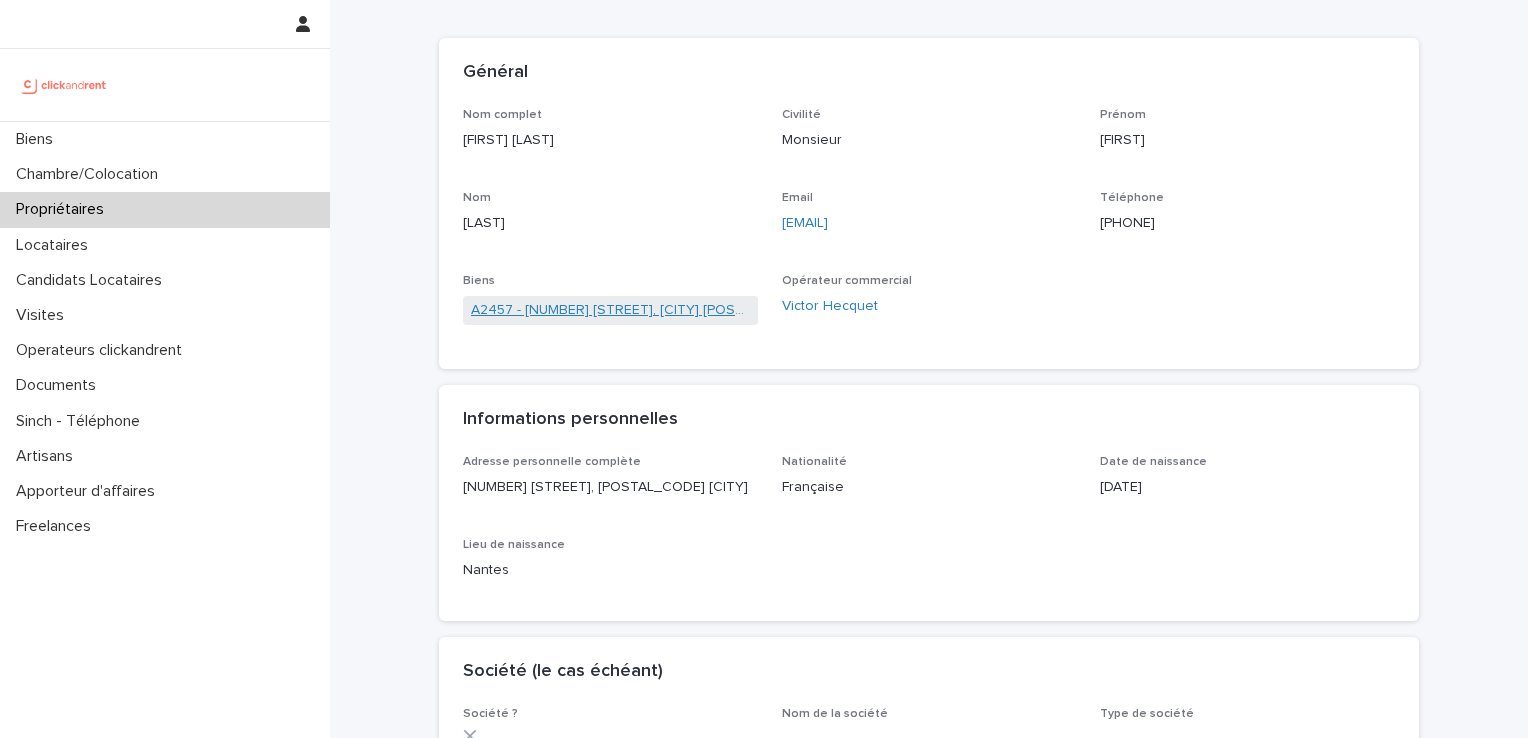 click on "A2457 - [NUMBER] [STREET], [CITY] [POSTAL_CODE]" at bounding box center [610, 310] 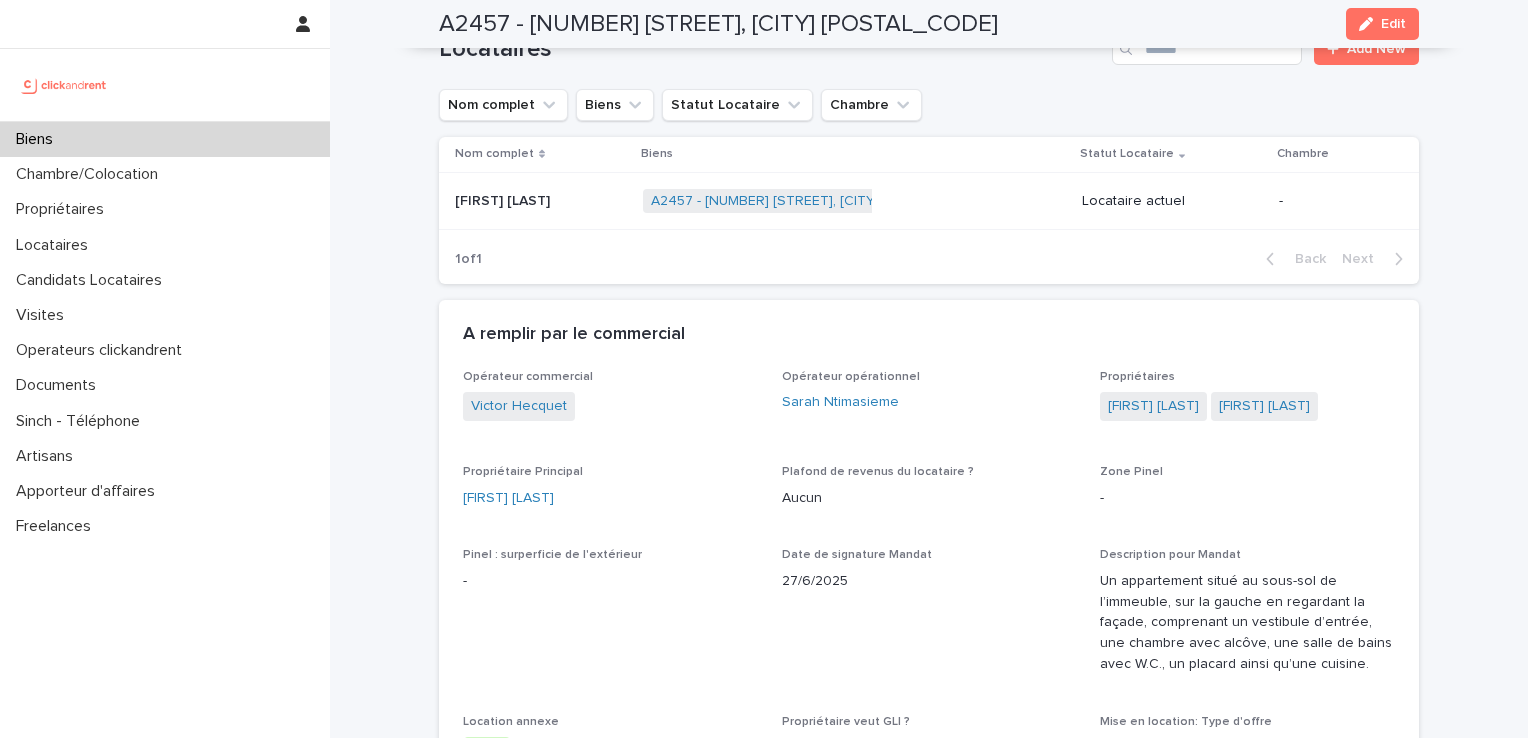 scroll, scrollTop: 833, scrollLeft: 0, axis: vertical 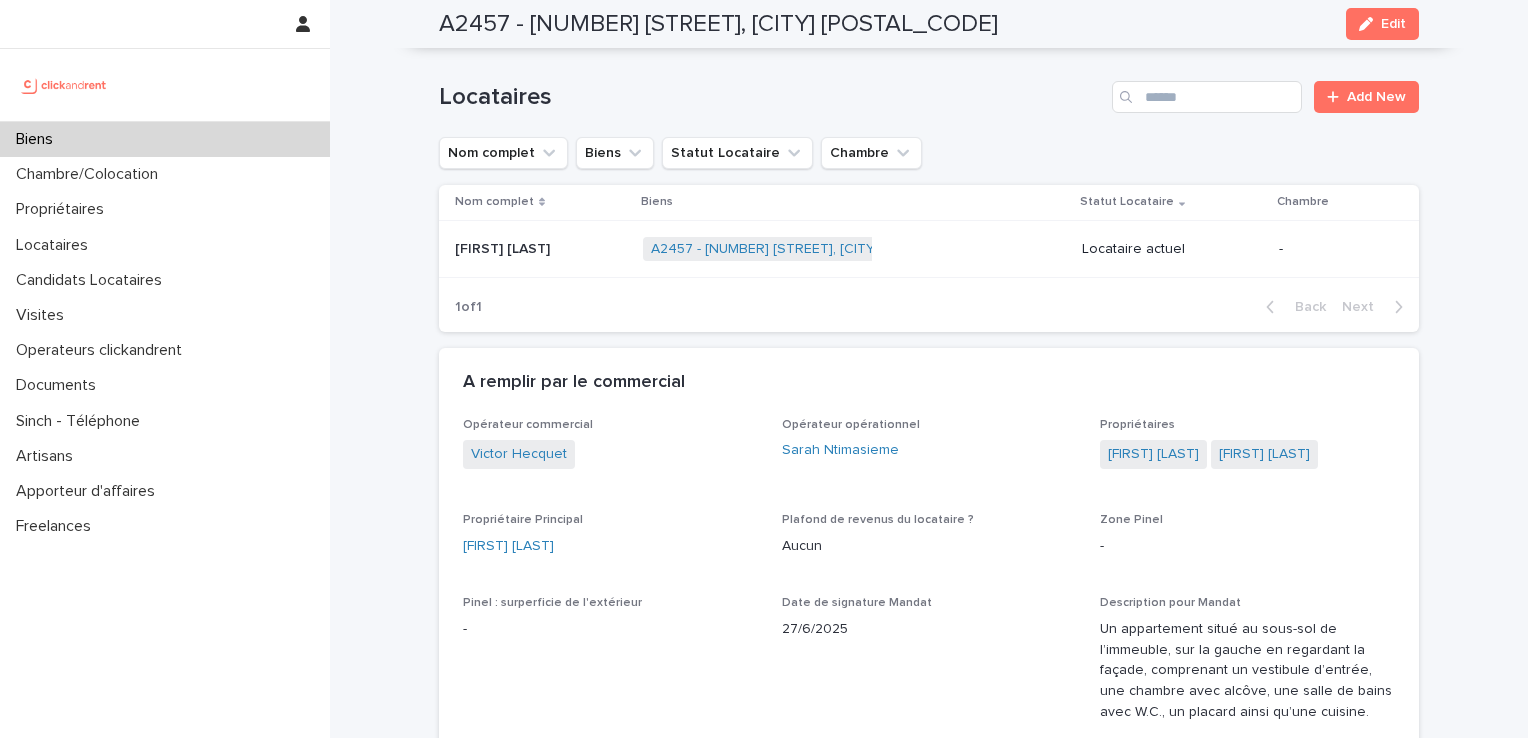 click on "[FIRST] [LAST]" at bounding box center [504, 247] 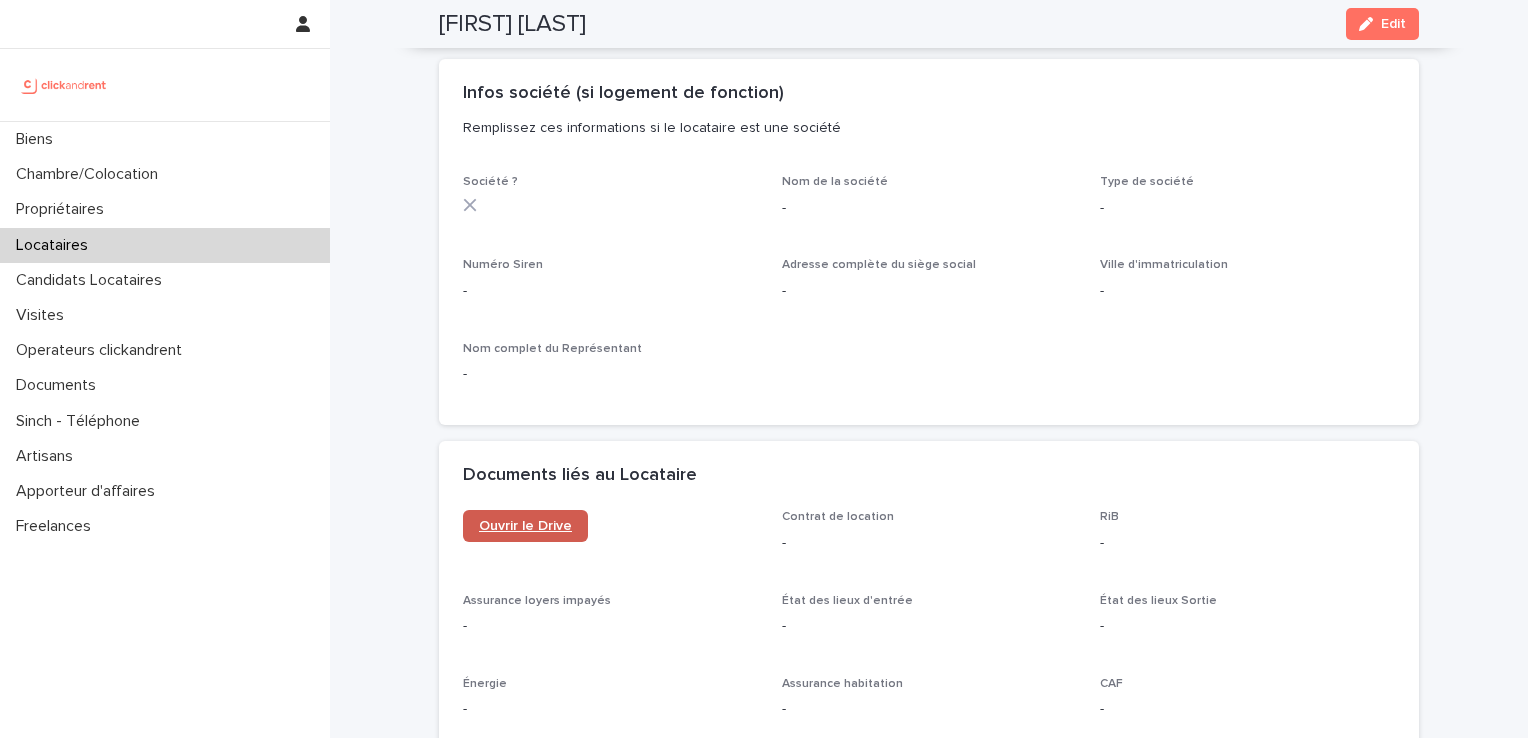 scroll, scrollTop: 1966, scrollLeft: 0, axis: vertical 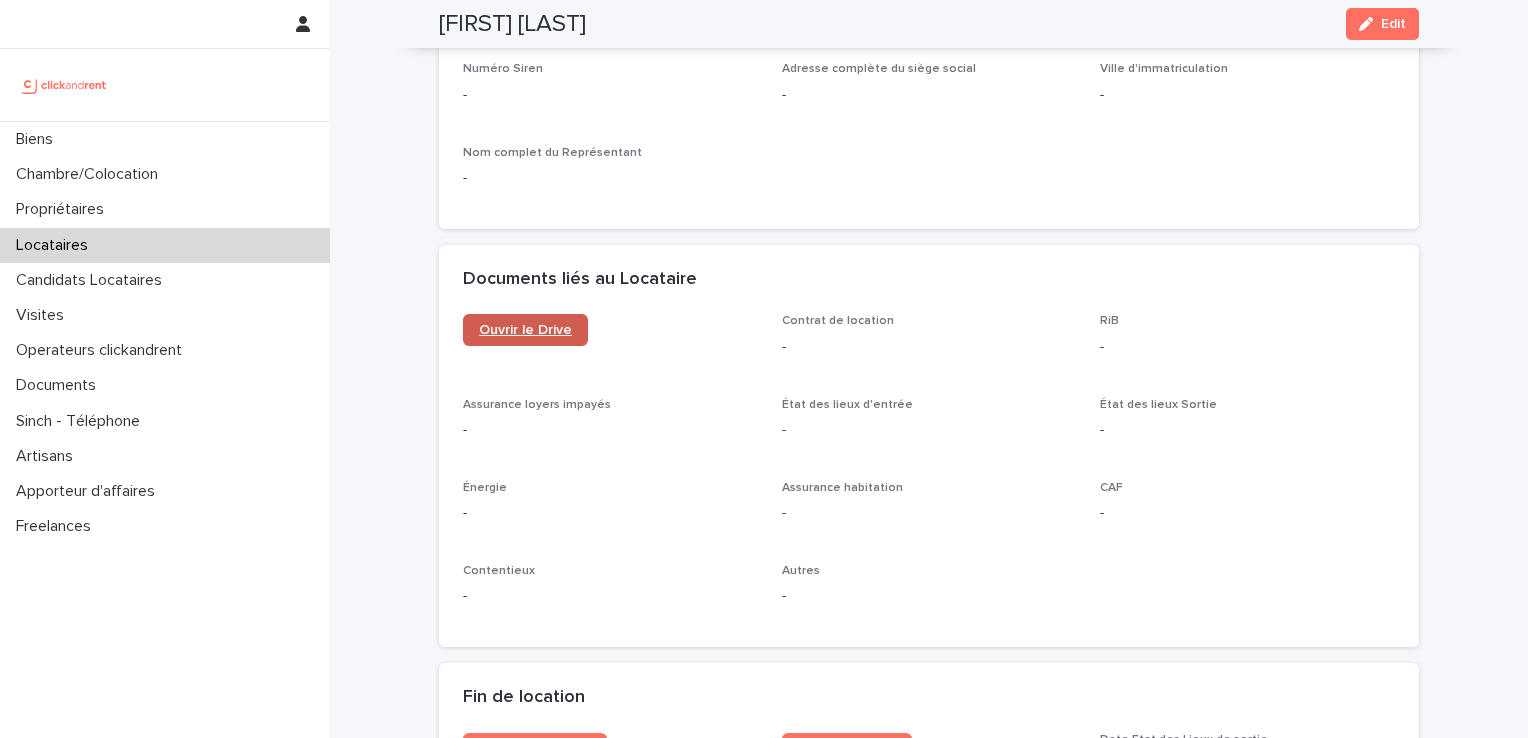 click on "Ouvrir le Drive" at bounding box center [525, 330] 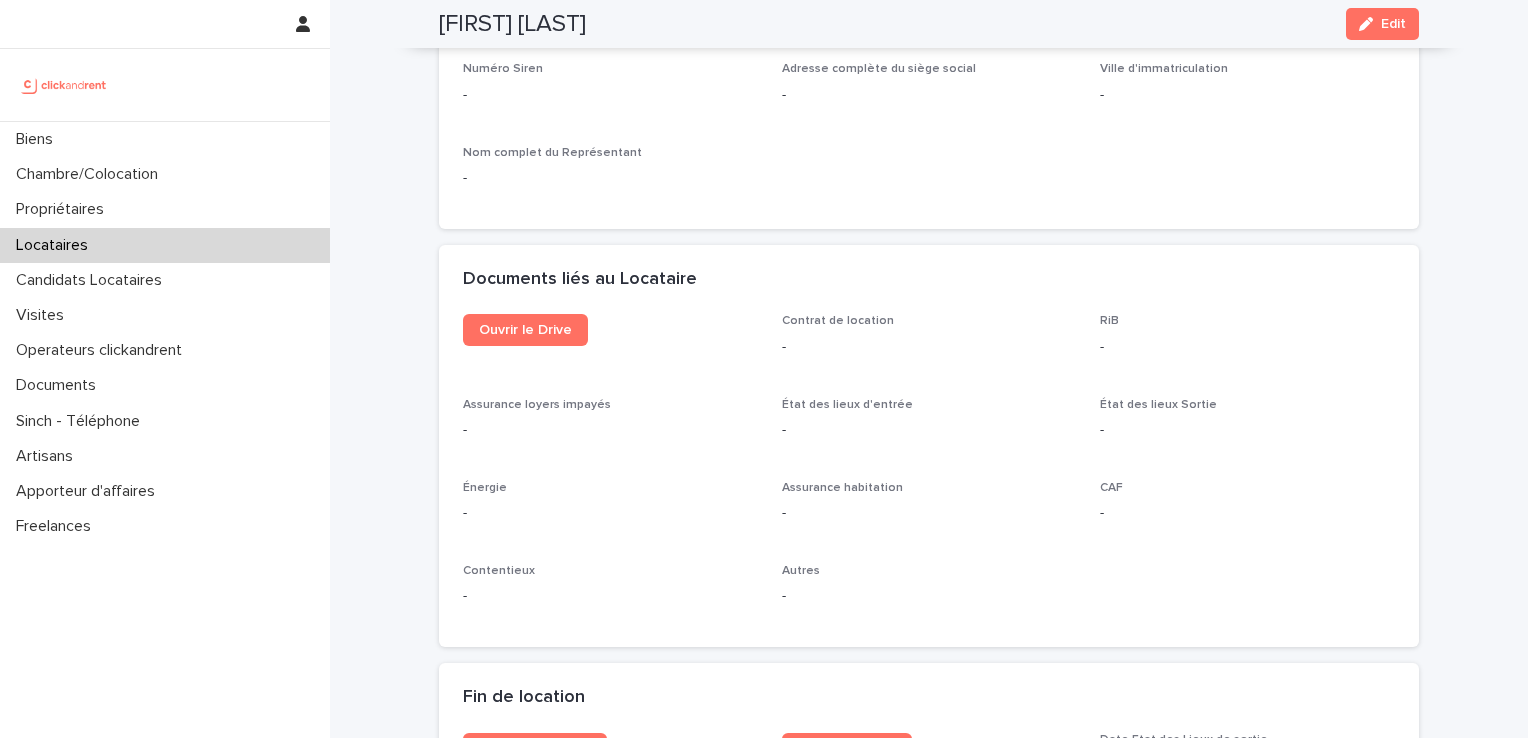 click on "Locataires" at bounding box center [56, 245] 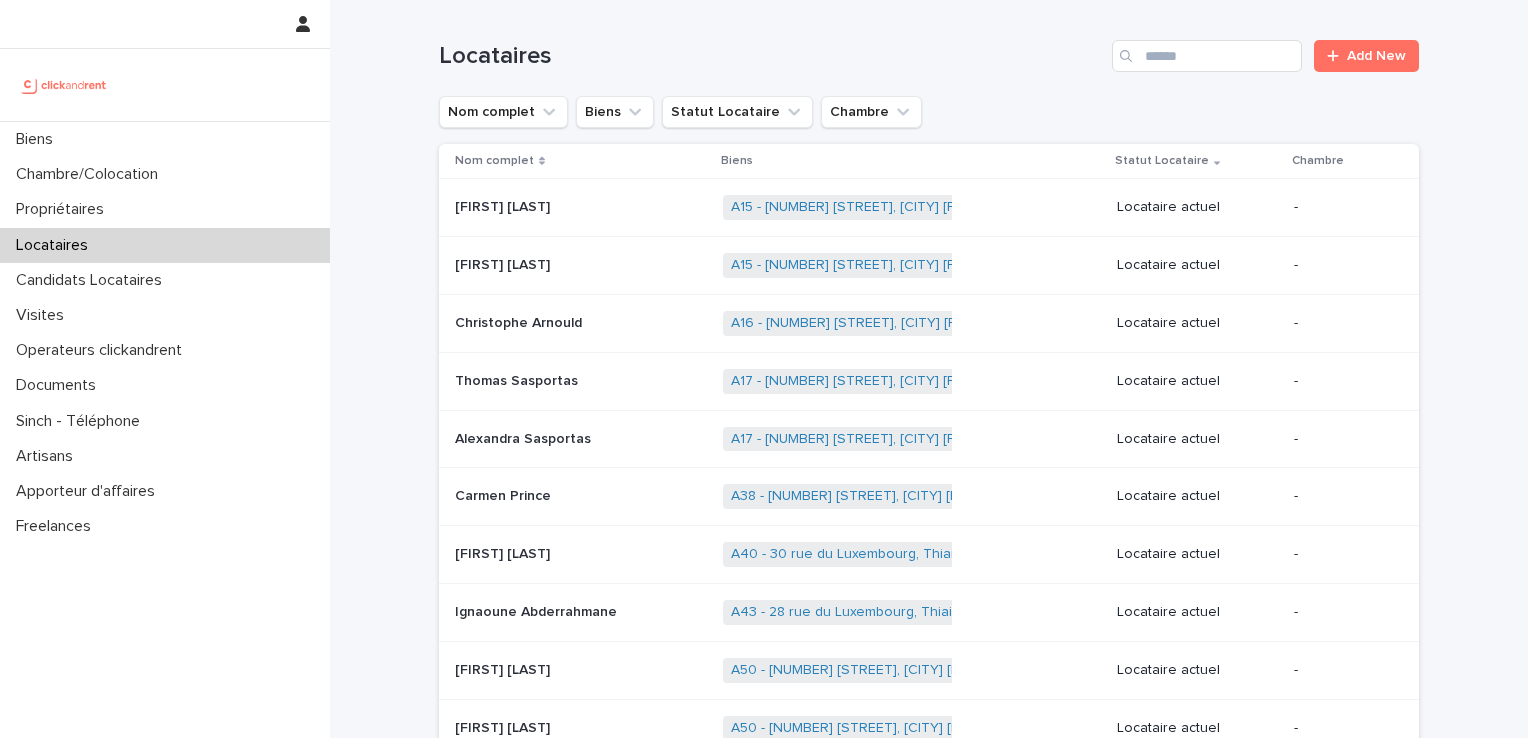 click on "Locataires Add New" at bounding box center [929, 48] 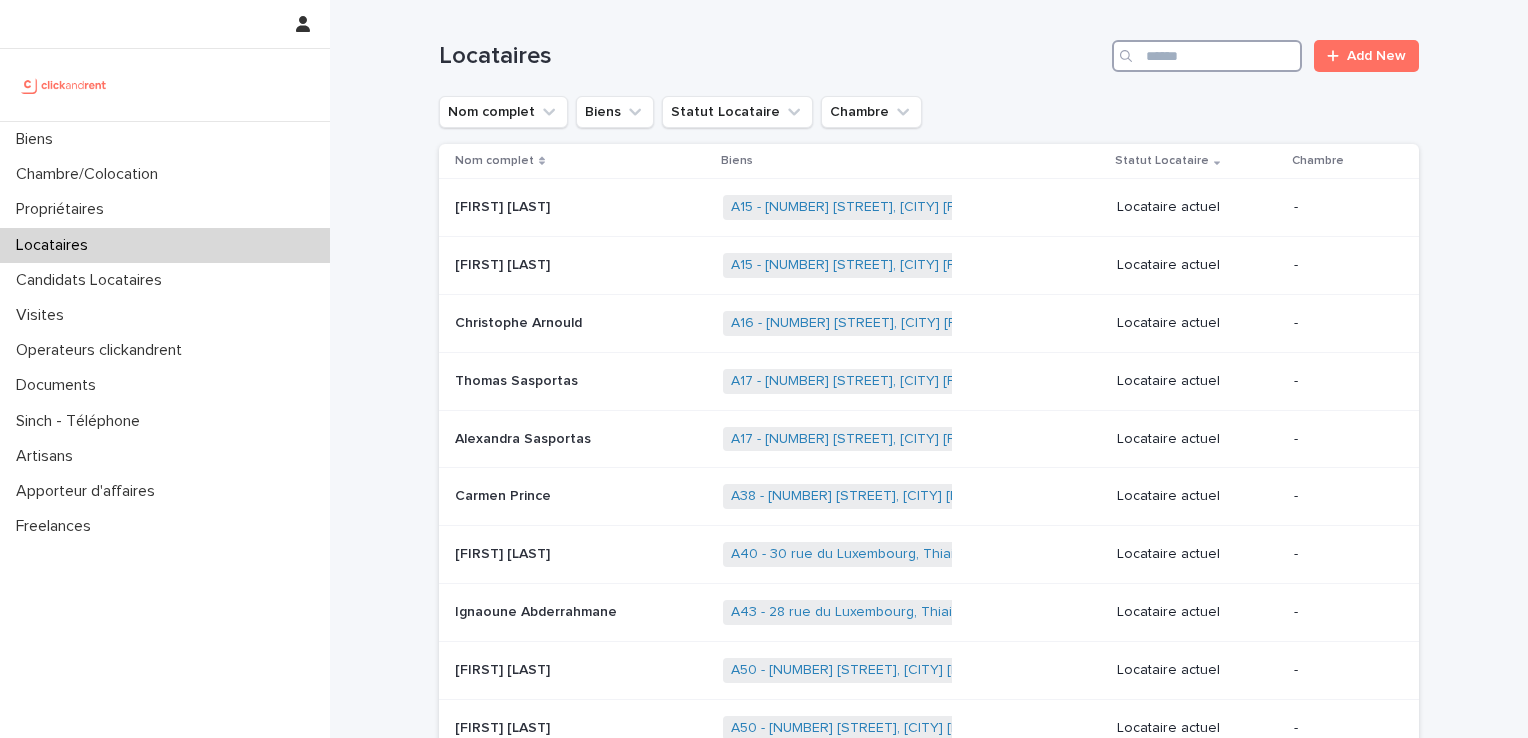 click at bounding box center (1207, 56) 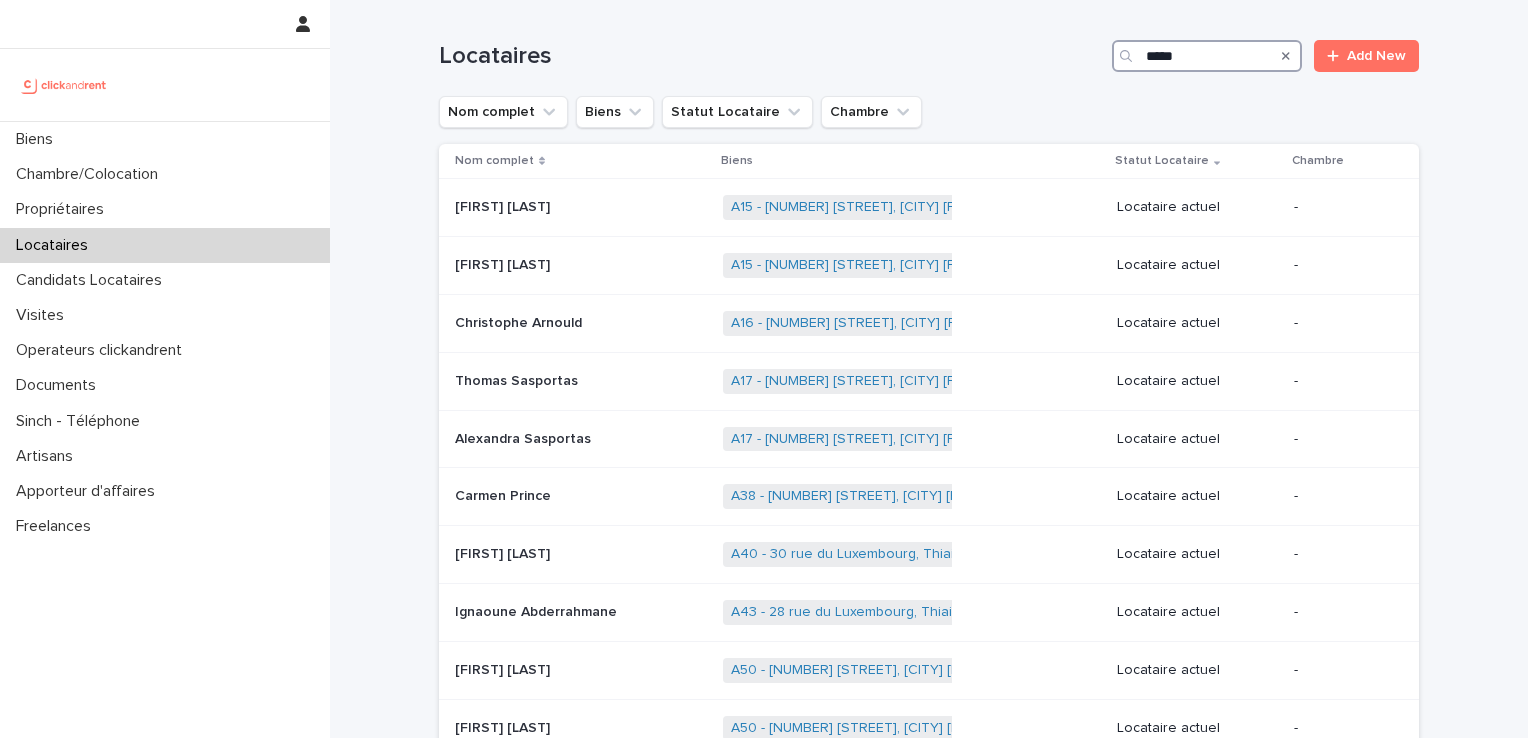 type on "*****" 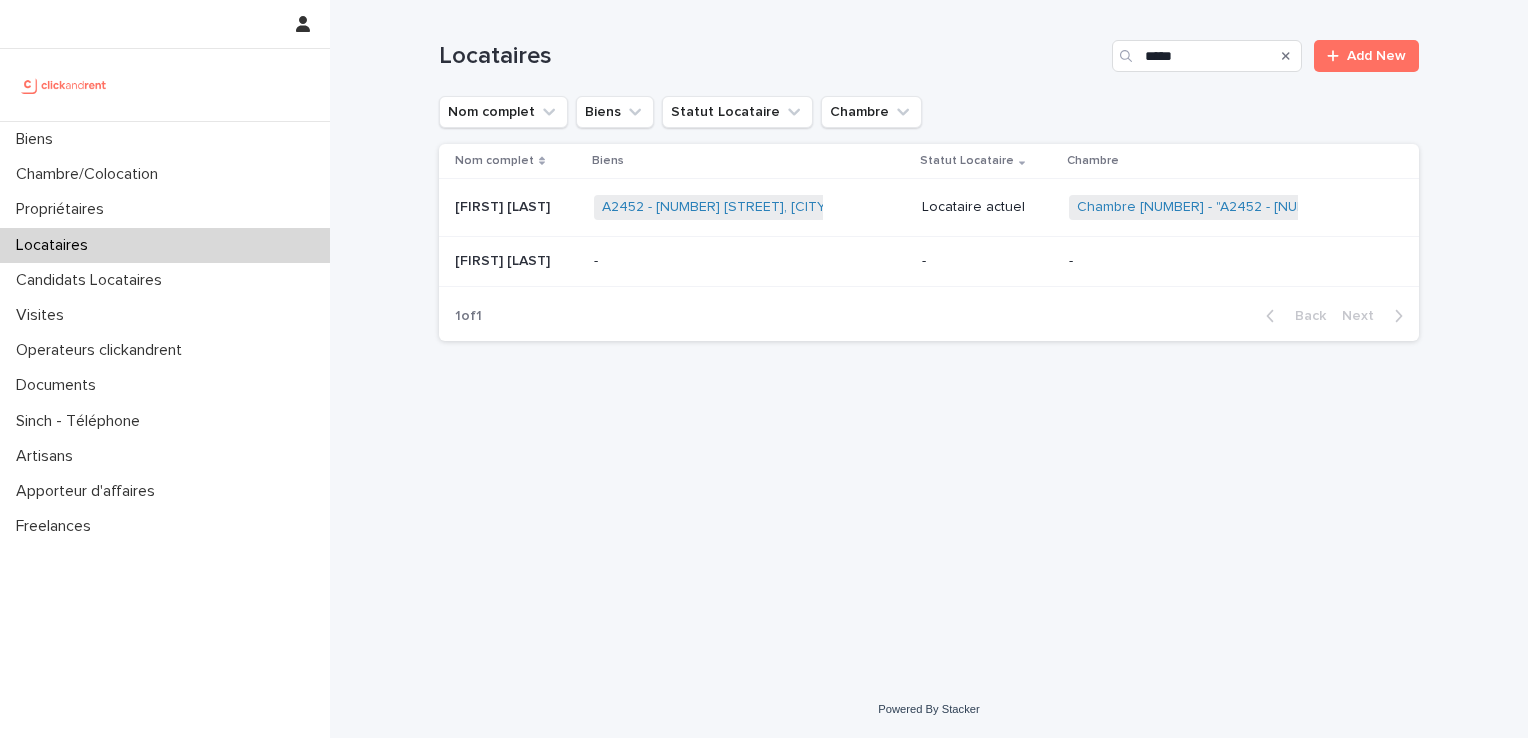 click on "[FIRST] [LAST]" at bounding box center (504, 205) 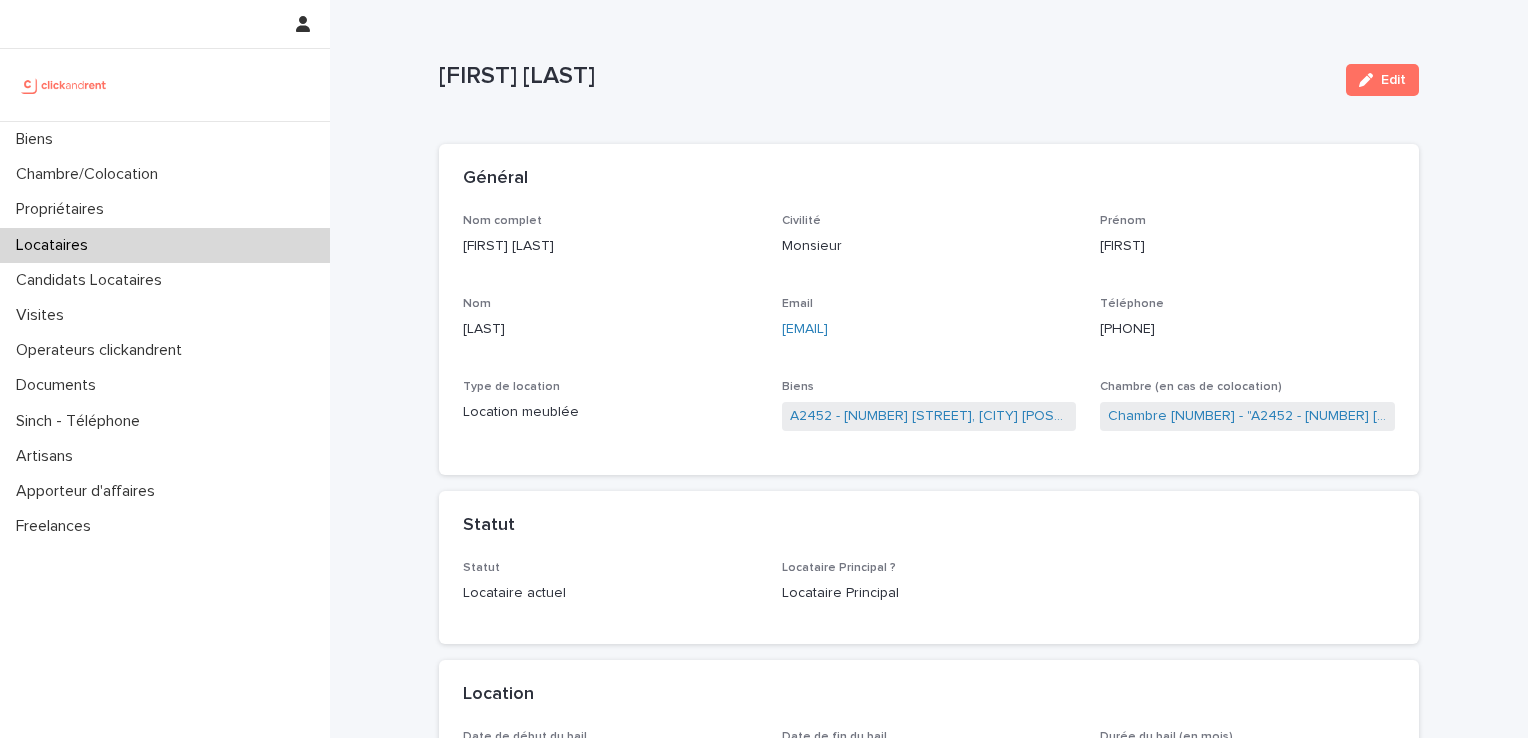drag, startPoint x: 955, startPoint y: 329, endPoint x: 770, endPoint y: 334, distance: 185.06755 